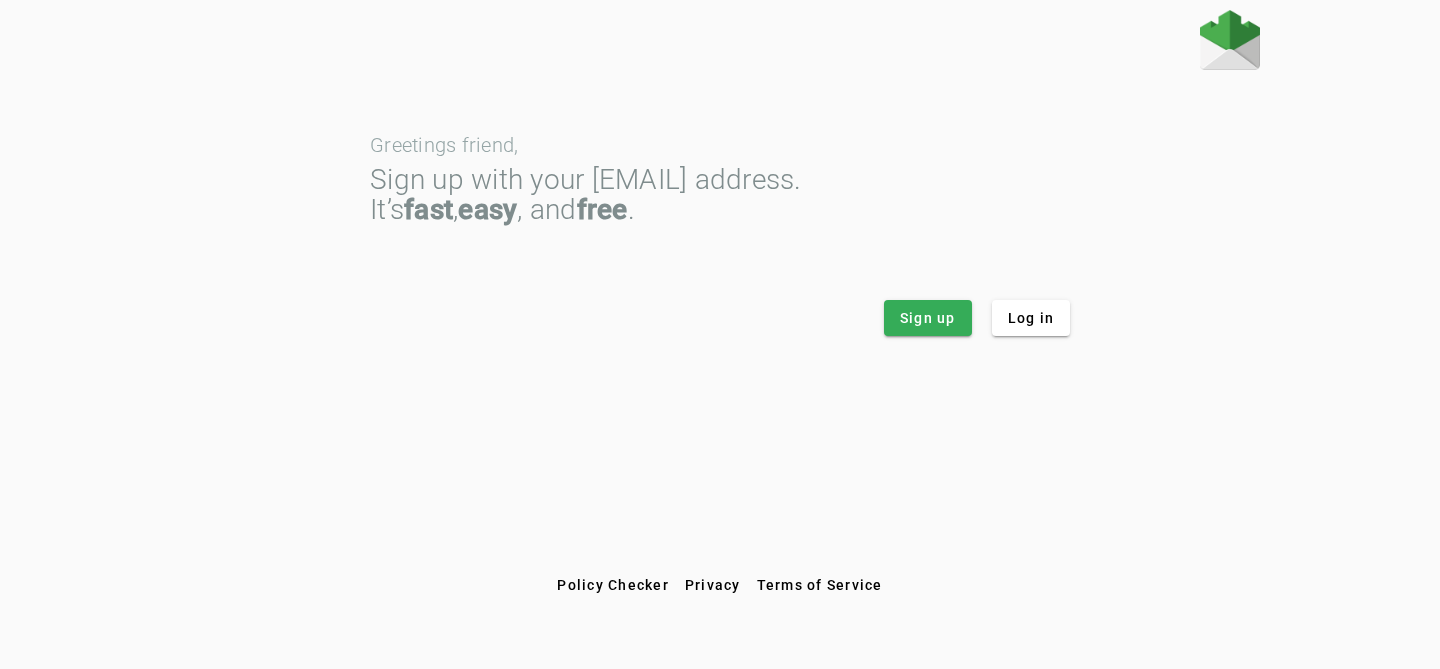 scroll, scrollTop: 0, scrollLeft: 0, axis: both 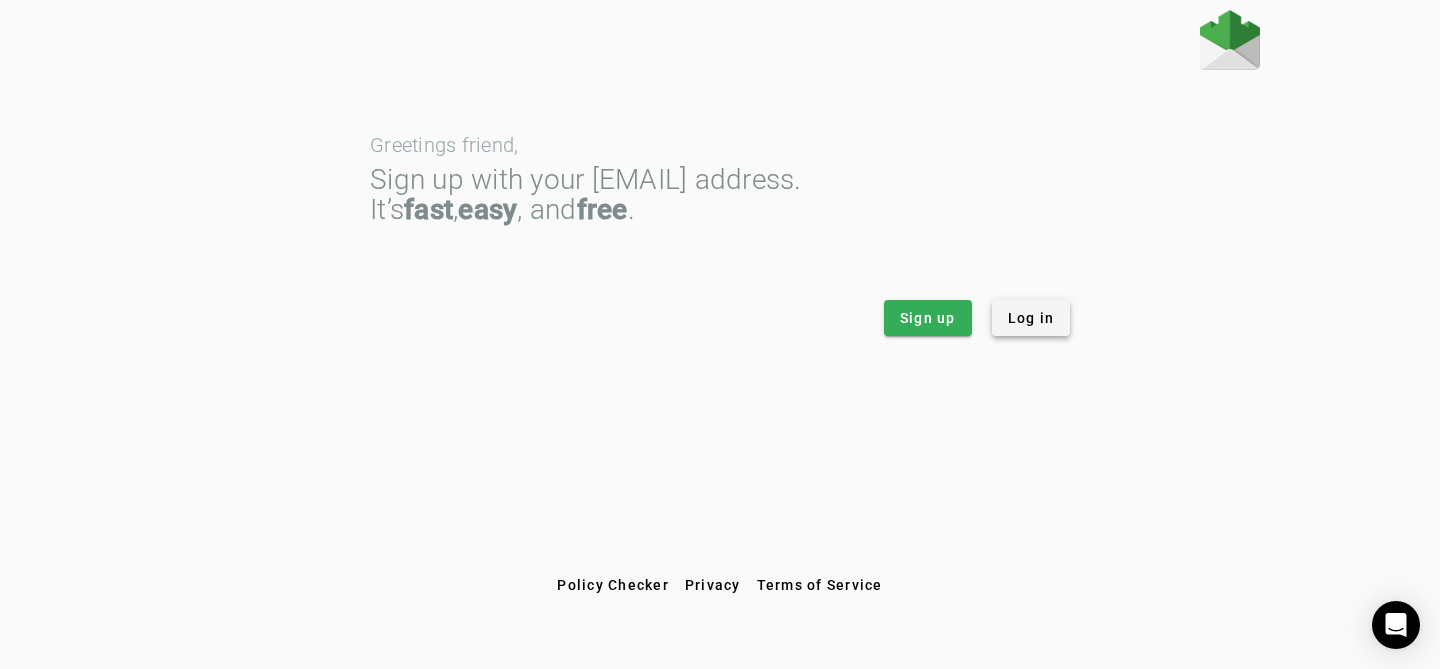 click on "Log in" at bounding box center [1031, 318] 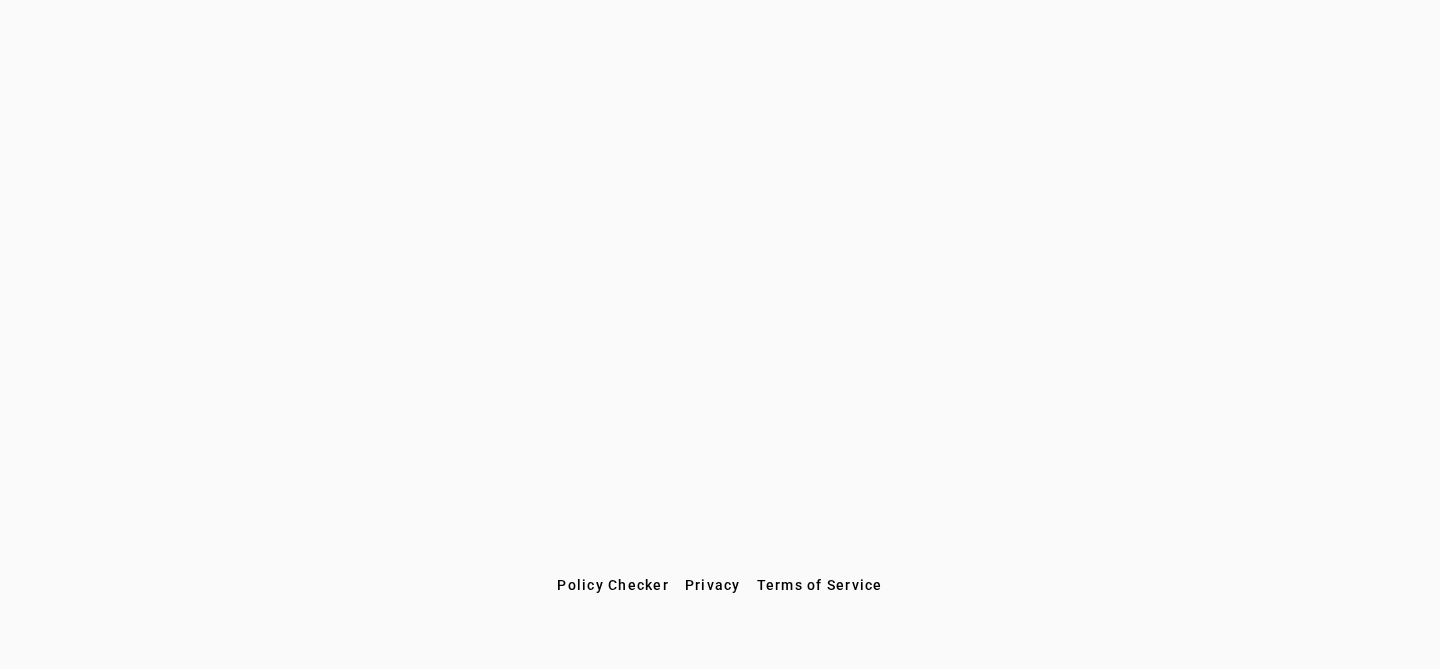 scroll, scrollTop: 0, scrollLeft: 0, axis: both 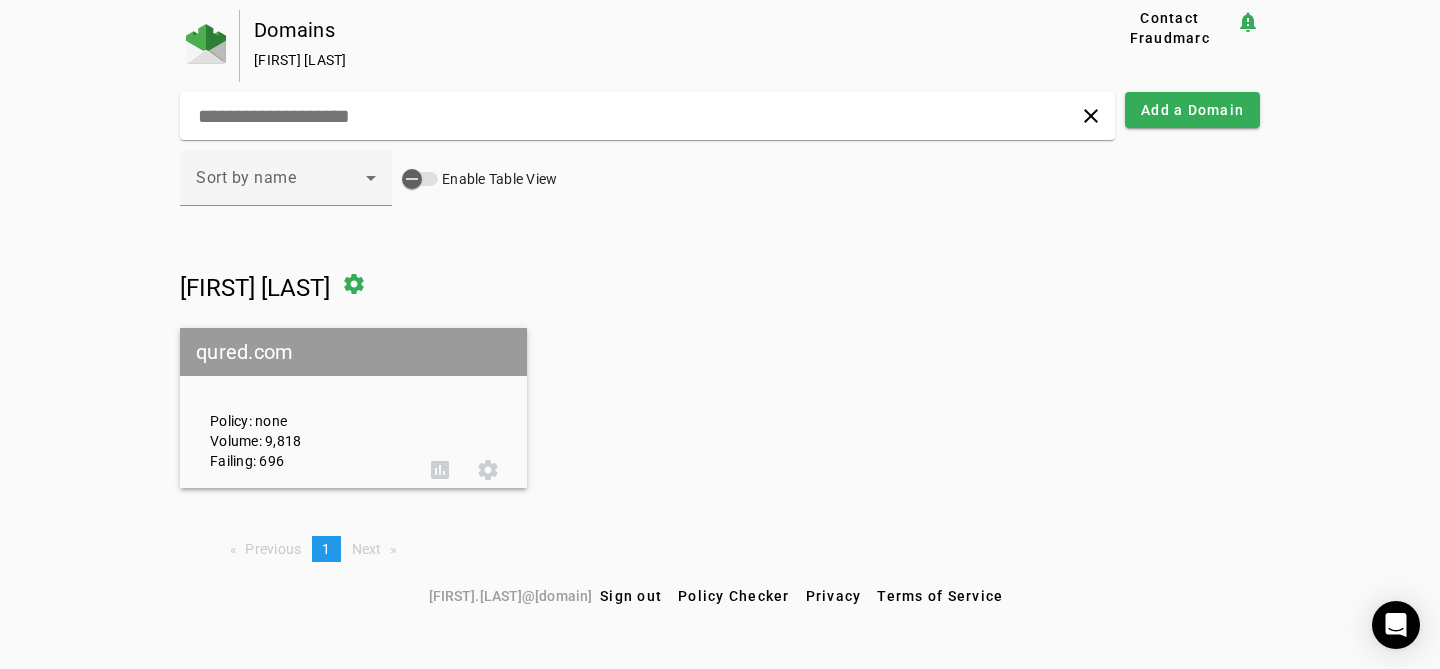click on "Policy: none   Volume: 9,818   Failing: 696" at bounding box center (305, 408) 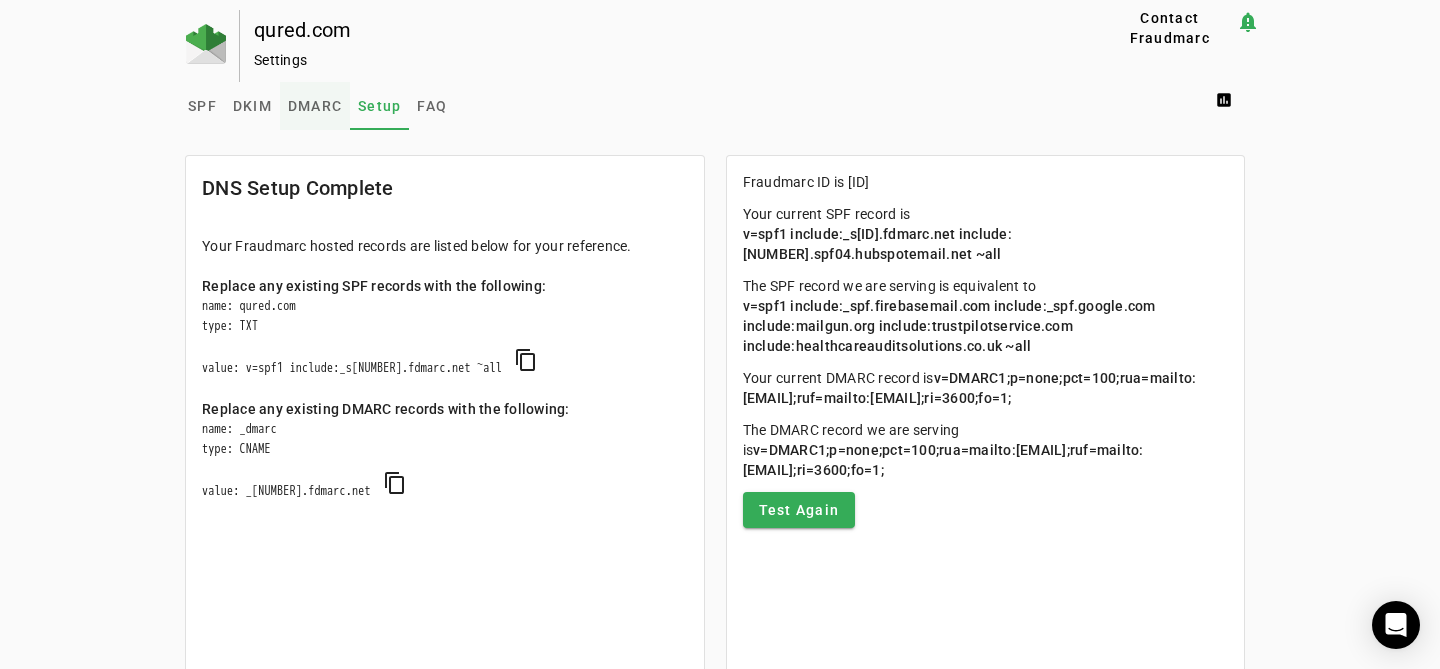 click on "DMARC" at bounding box center [315, 106] 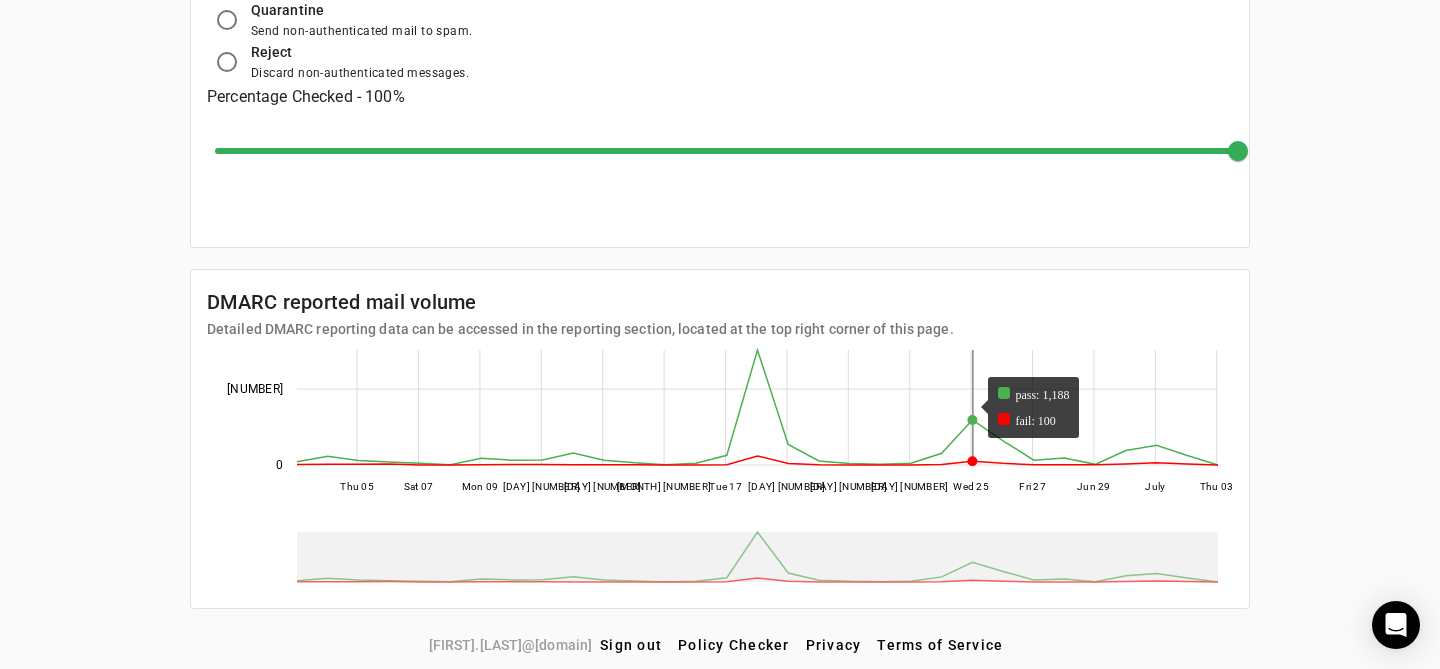 scroll, scrollTop: 0, scrollLeft: 0, axis: both 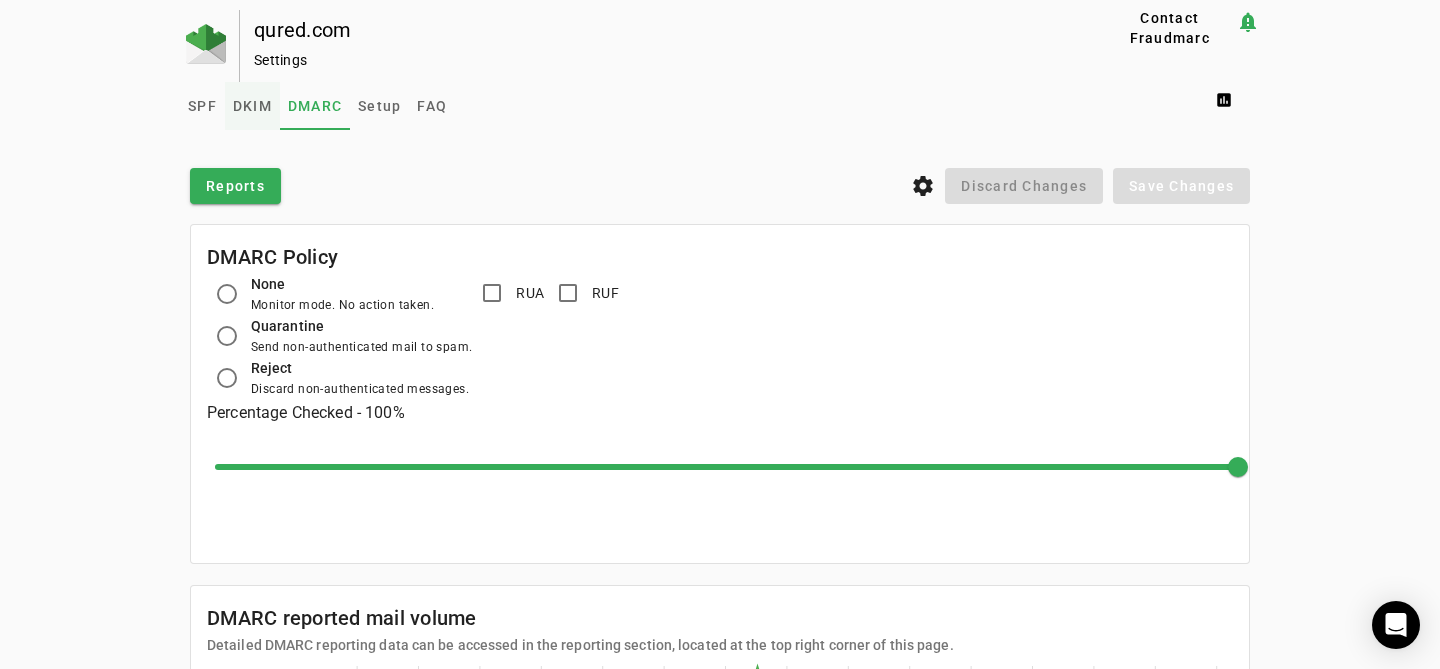 click on "DKIM" at bounding box center [252, 106] 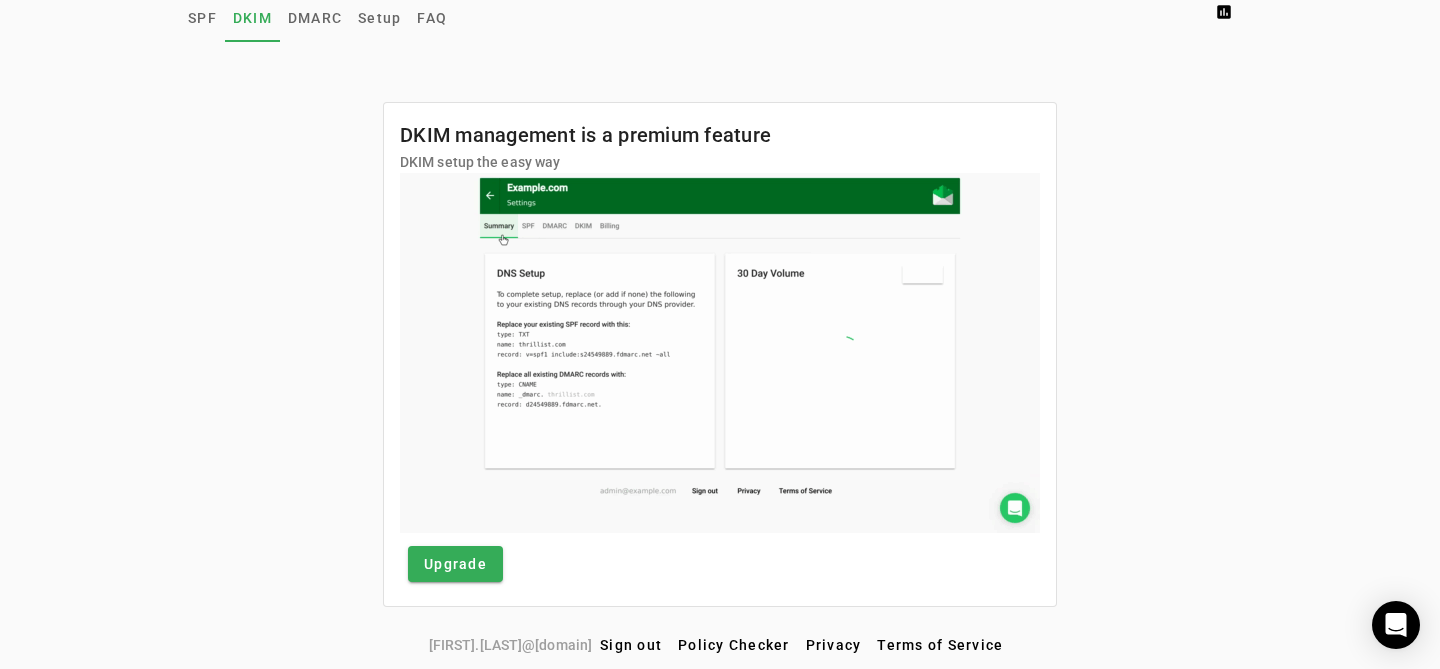 scroll, scrollTop: 0, scrollLeft: 0, axis: both 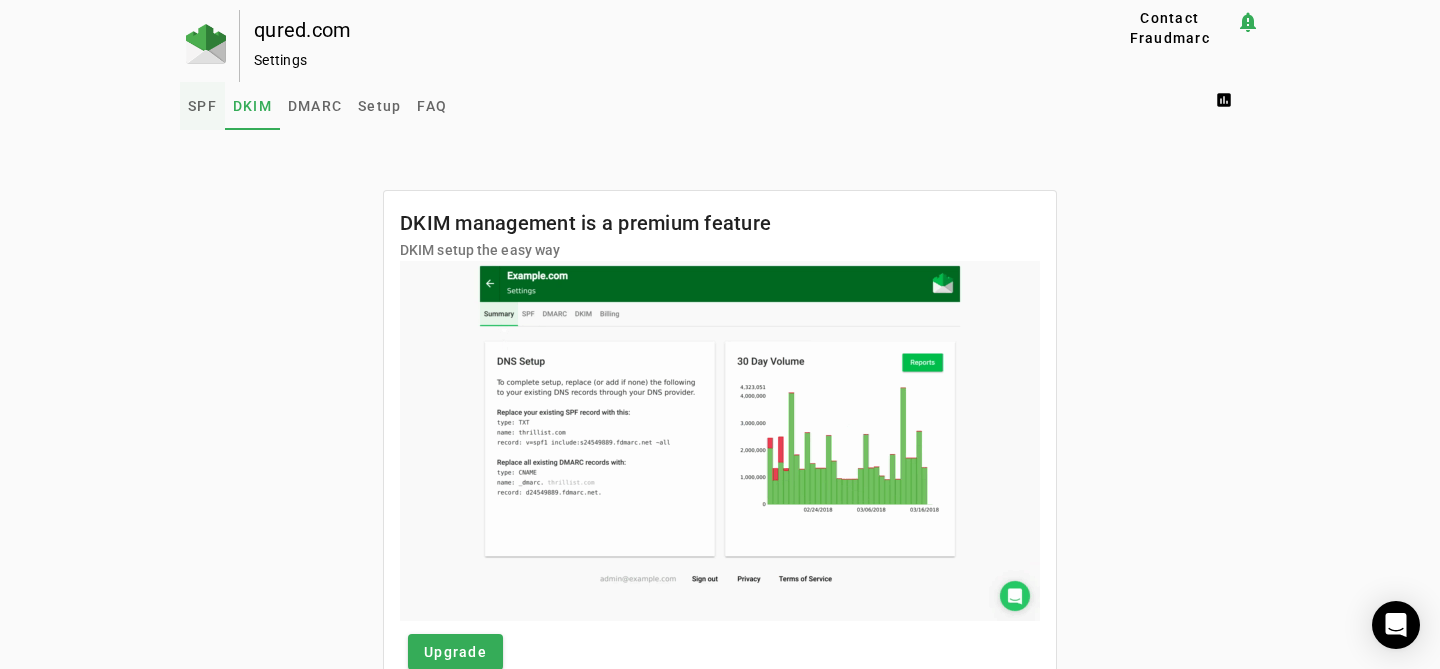 click on "SPF" at bounding box center (202, 106) 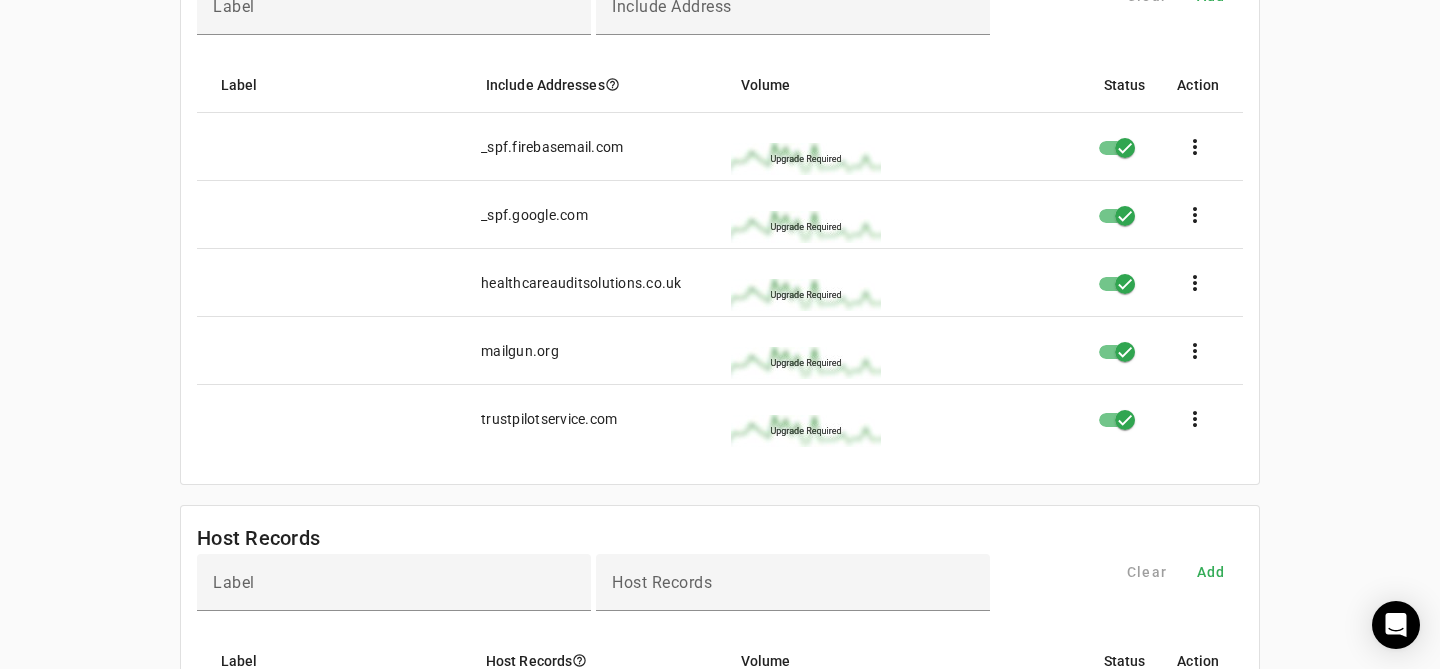 scroll, scrollTop: 0, scrollLeft: 0, axis: both 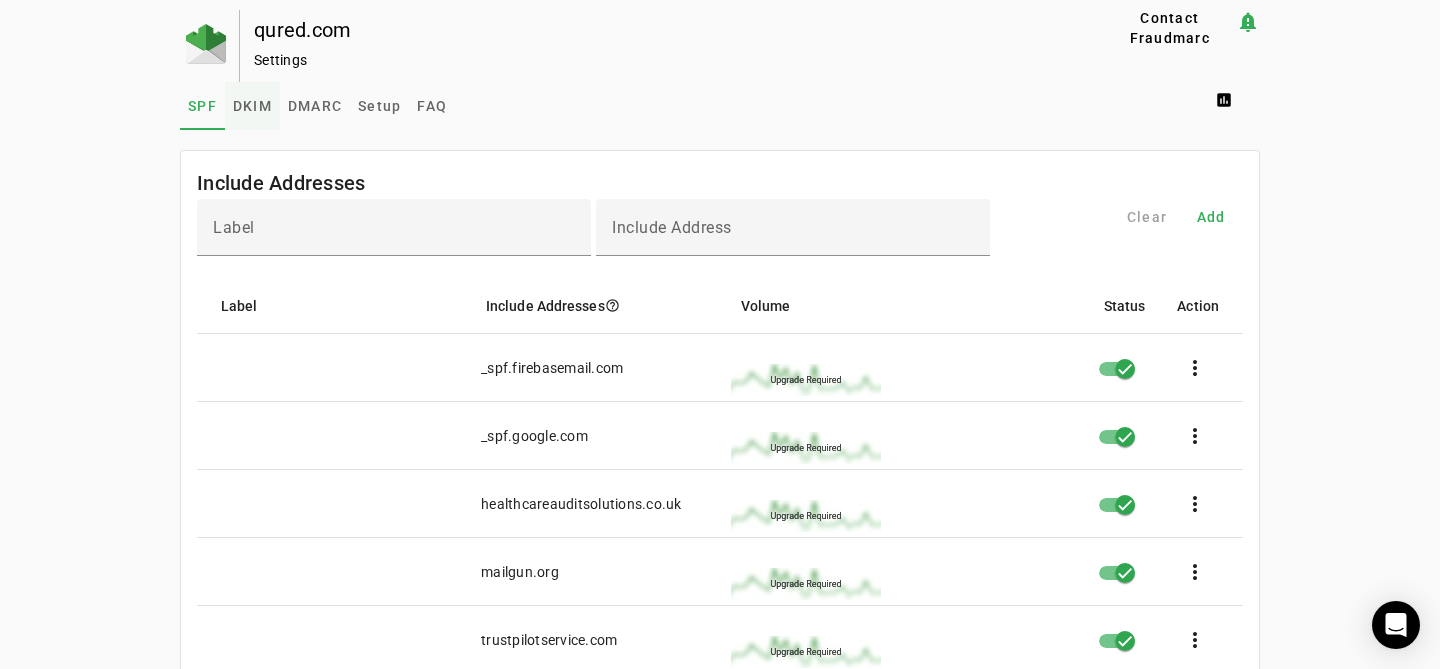 click on "DKIM" at bounding box center (252, 106) 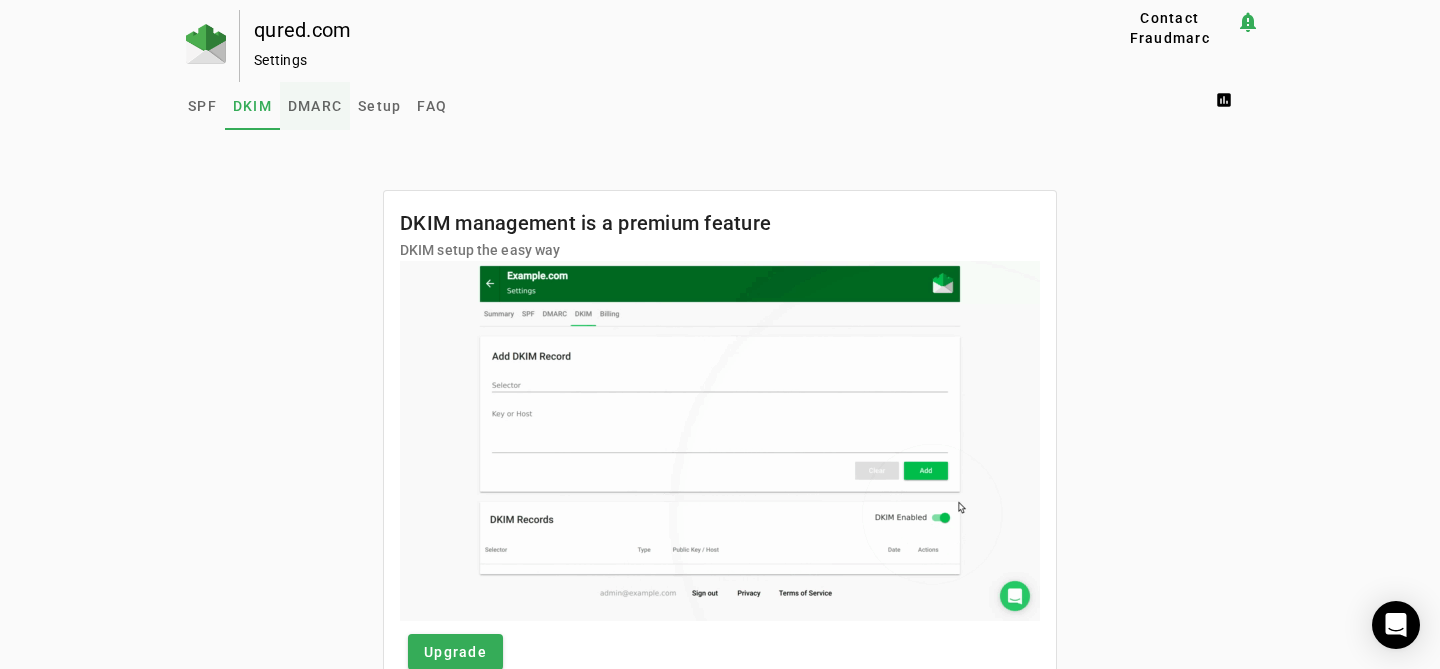 click on "DMARC" at bounding box center (315, 106) 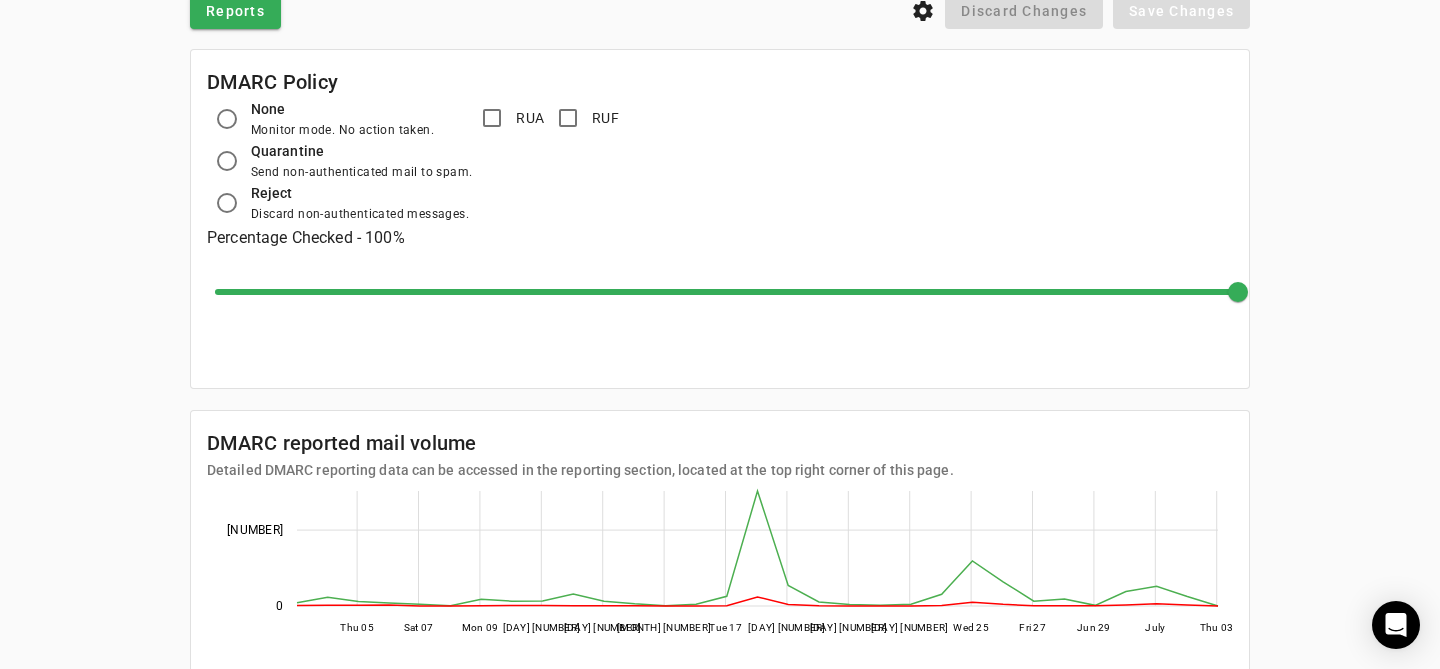 scroll, scrollTop: 0, scrollLeft: 0, axis: both 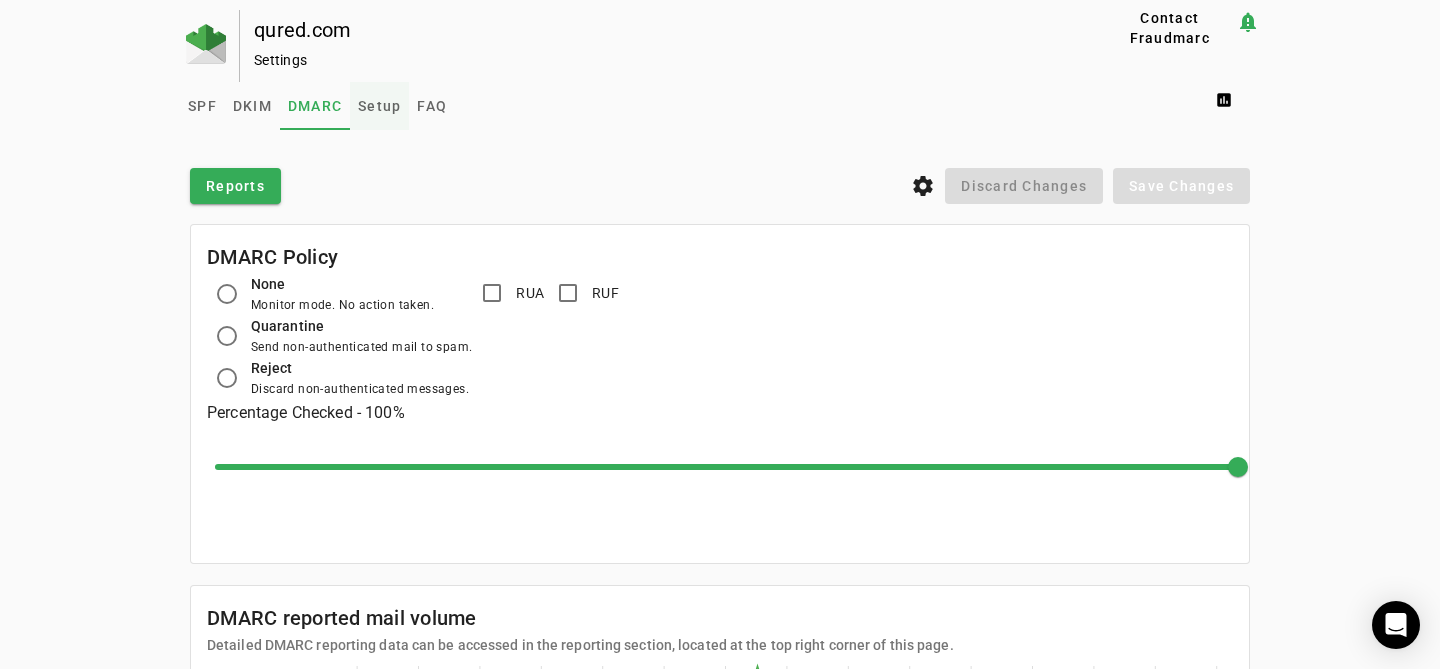 click on "Setup" at bounding box center (379, 106) 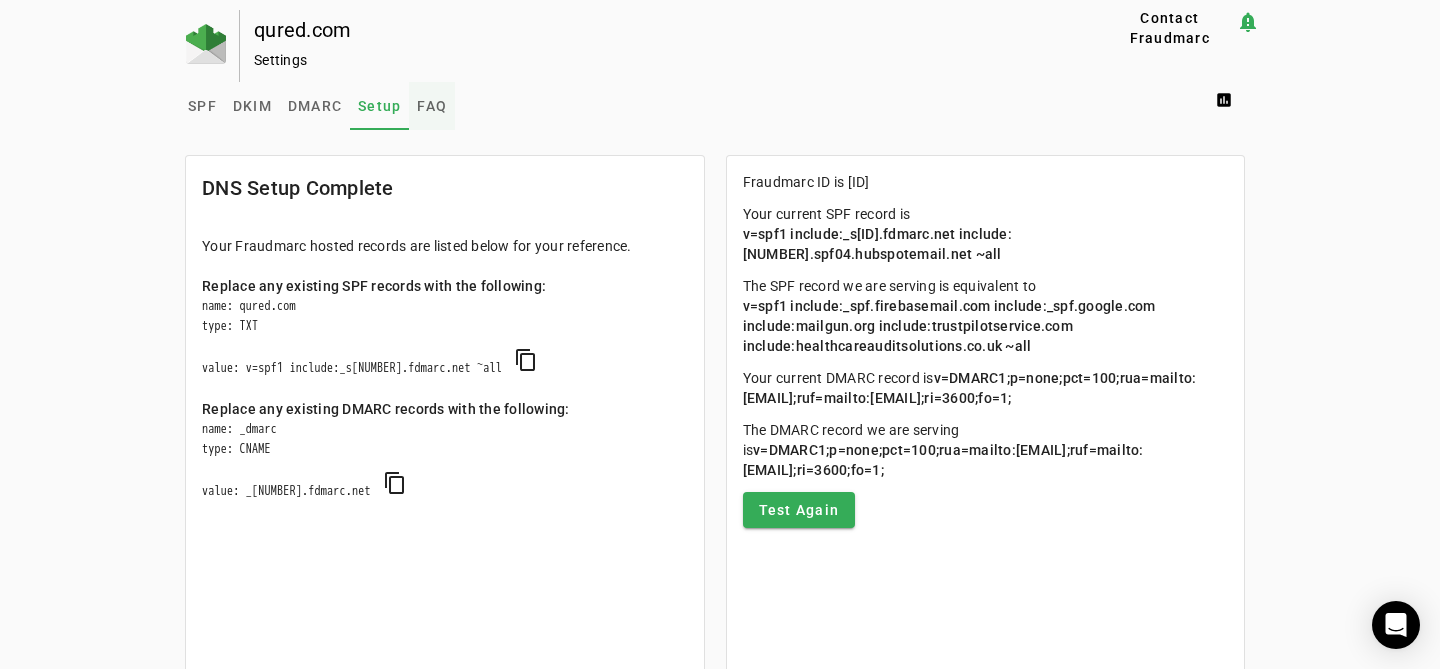 click on "FAQ" at bounding box center [432, 106] 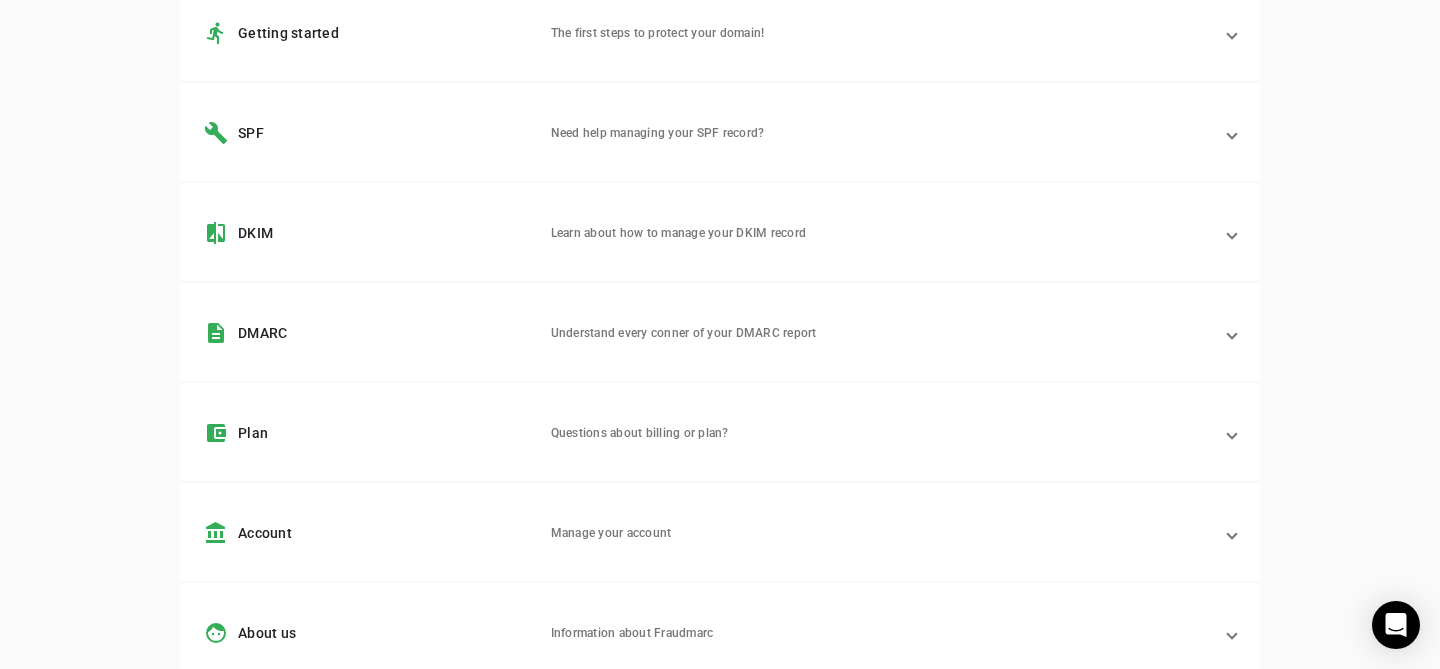 scroll, scrollTop: 0, scrollLeft: 0, axis: both 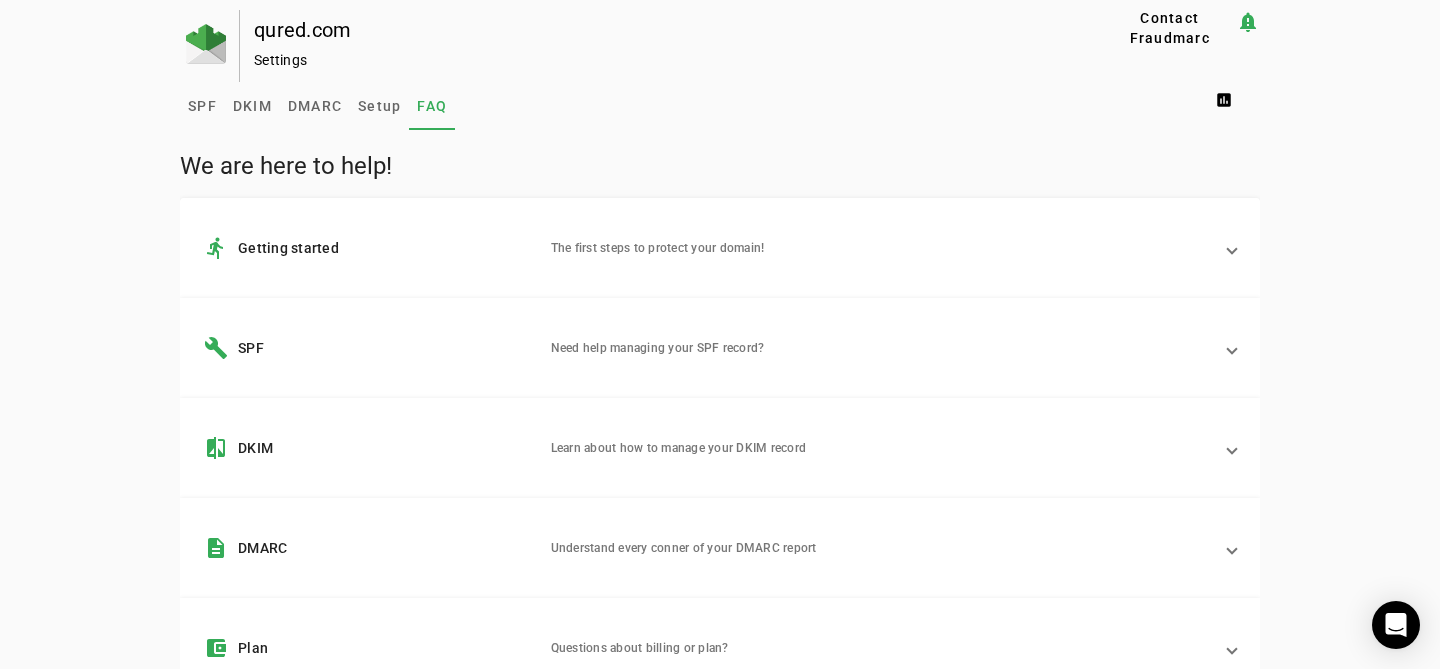 click at bounding box center [1232, 248] 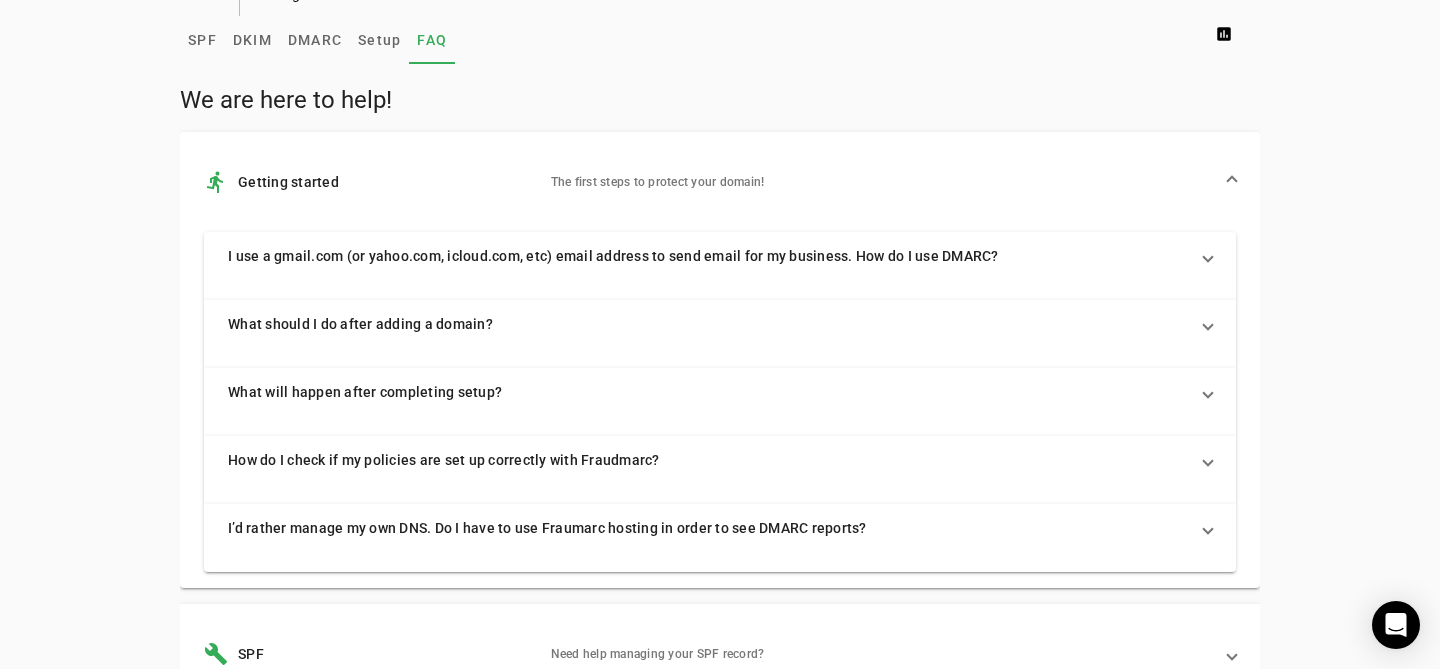 scroll, scrollTop: 73, scrollLeft: 0, axis: vertical 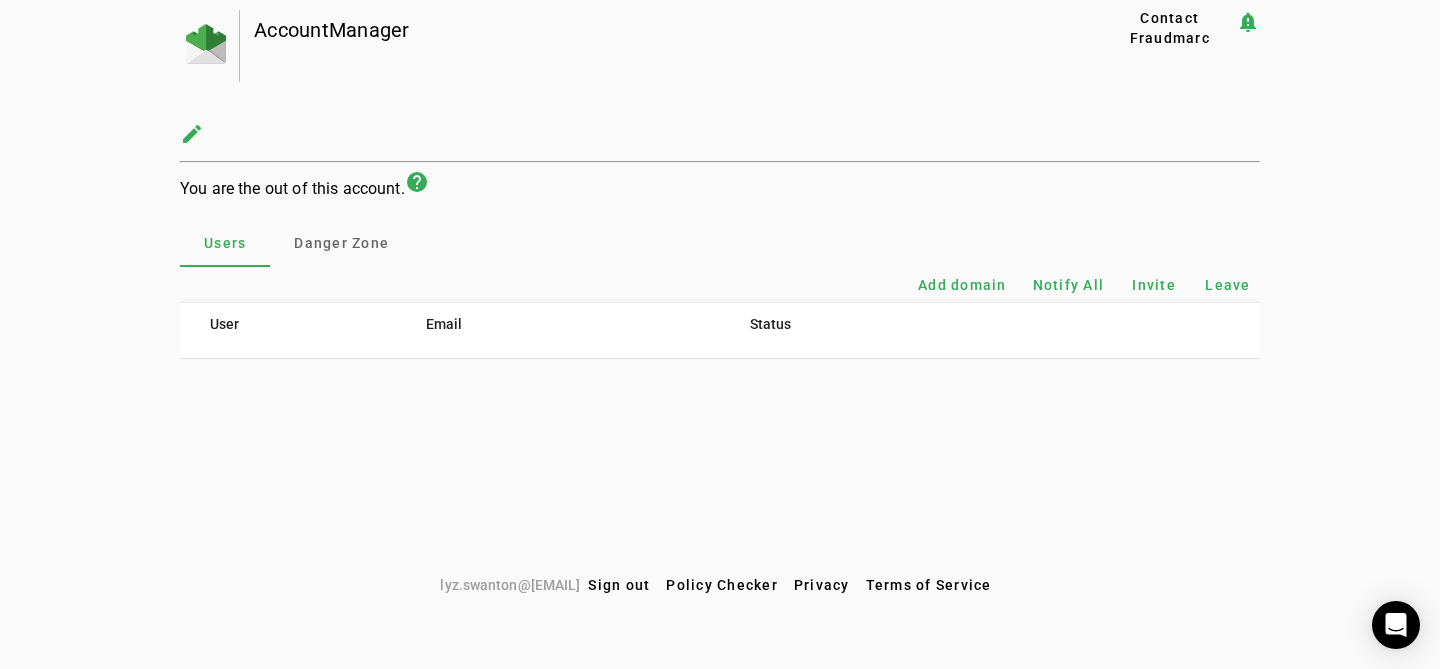 click on "You are the out of this account." at bounding box center [292, 188] 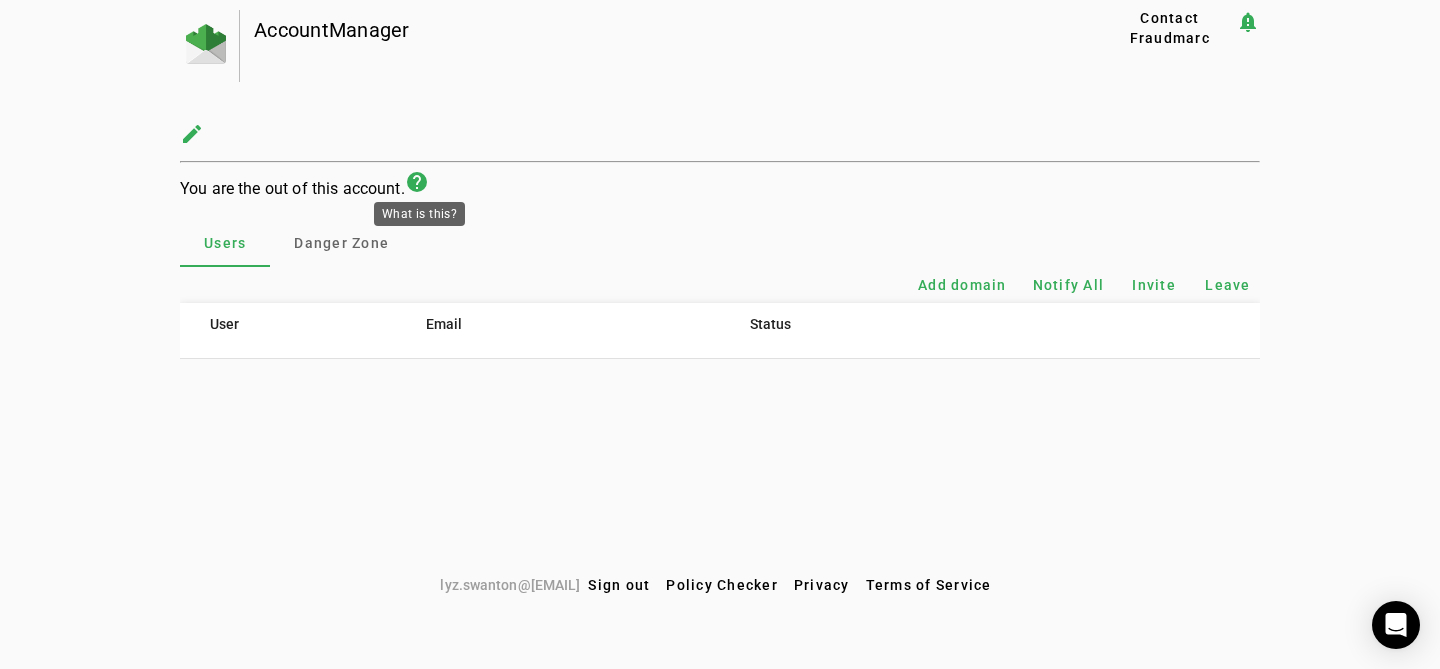 click on "help" at bounding box center [417, 182] 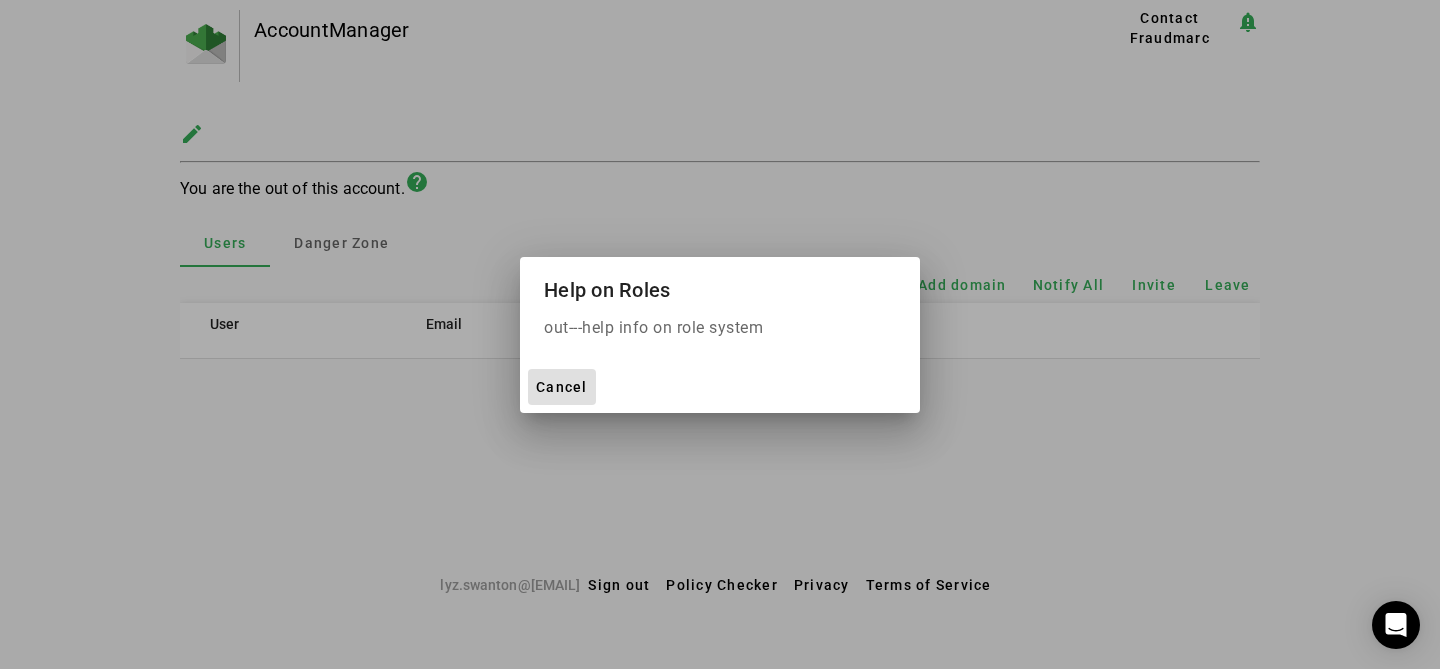 click at bounding box center [720, 334] 